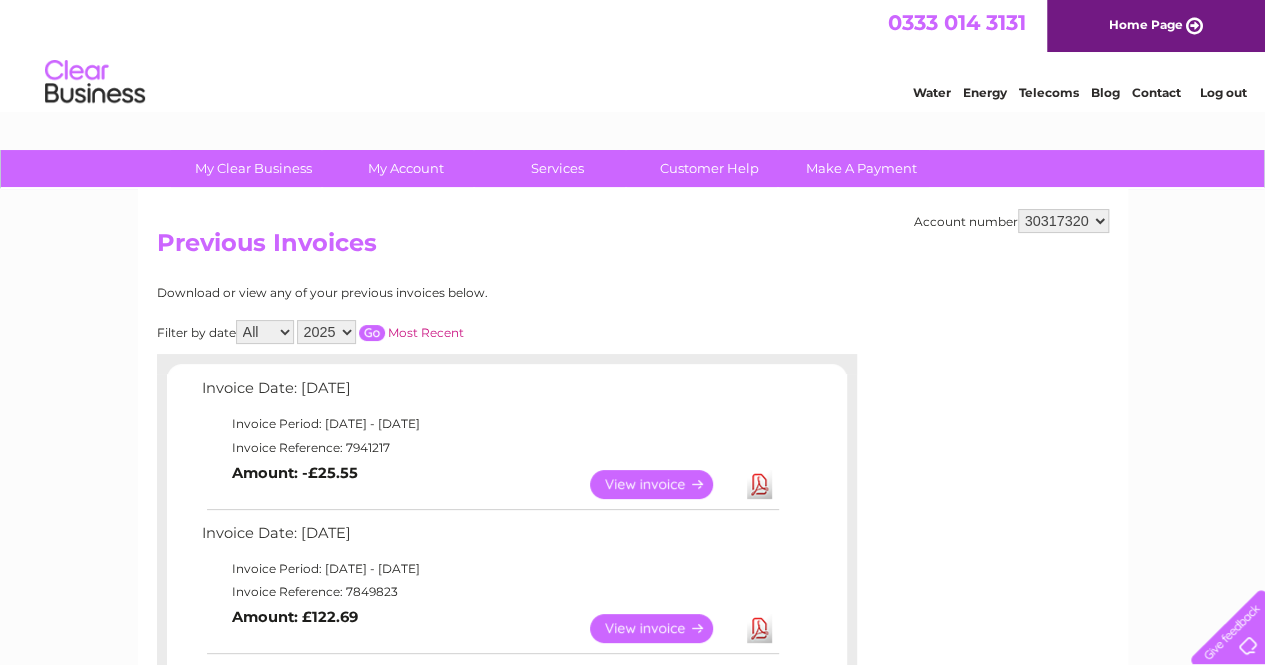 scroll, scrollTop: 0, scrollLeft: 0, axis: both 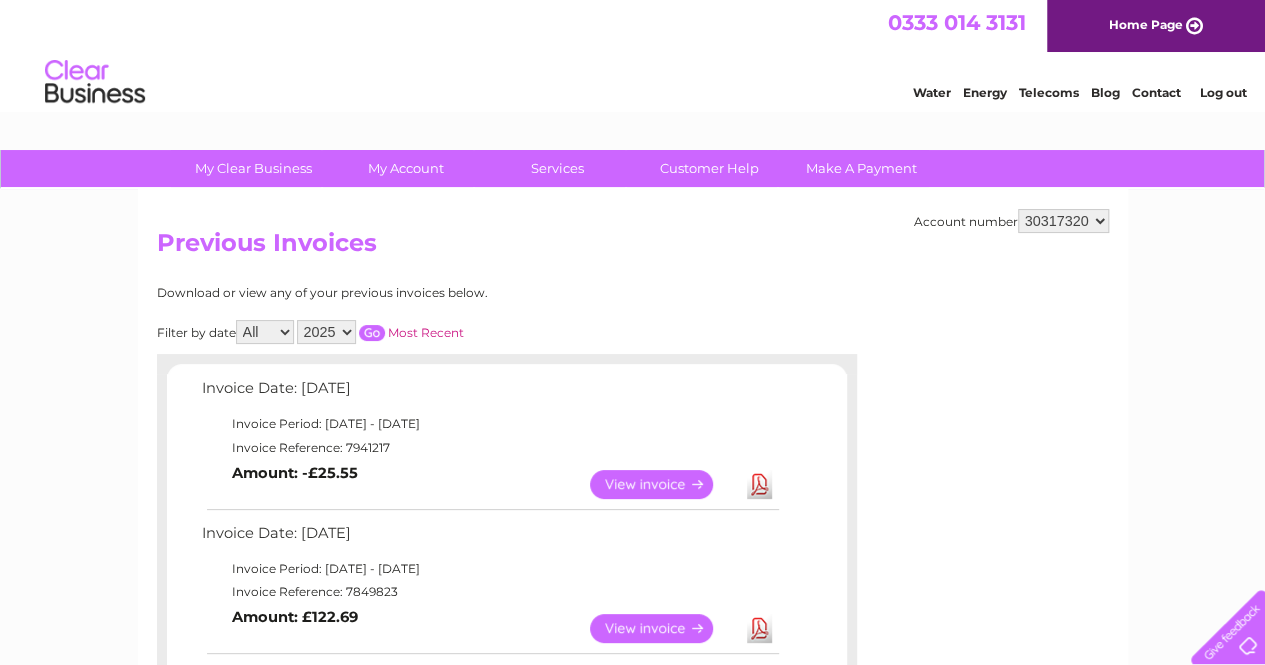 click at bounding box center [95, 82] 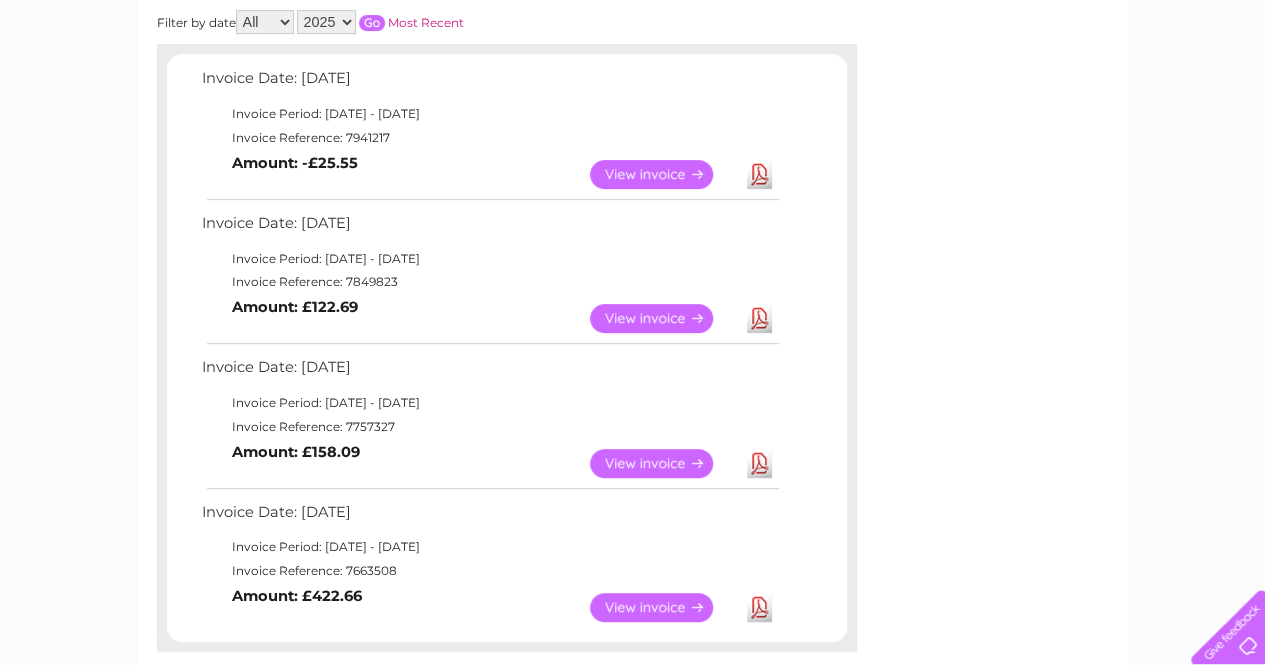 scroll, scrollTop: 314, scrollLeft: 0, axis: vertical 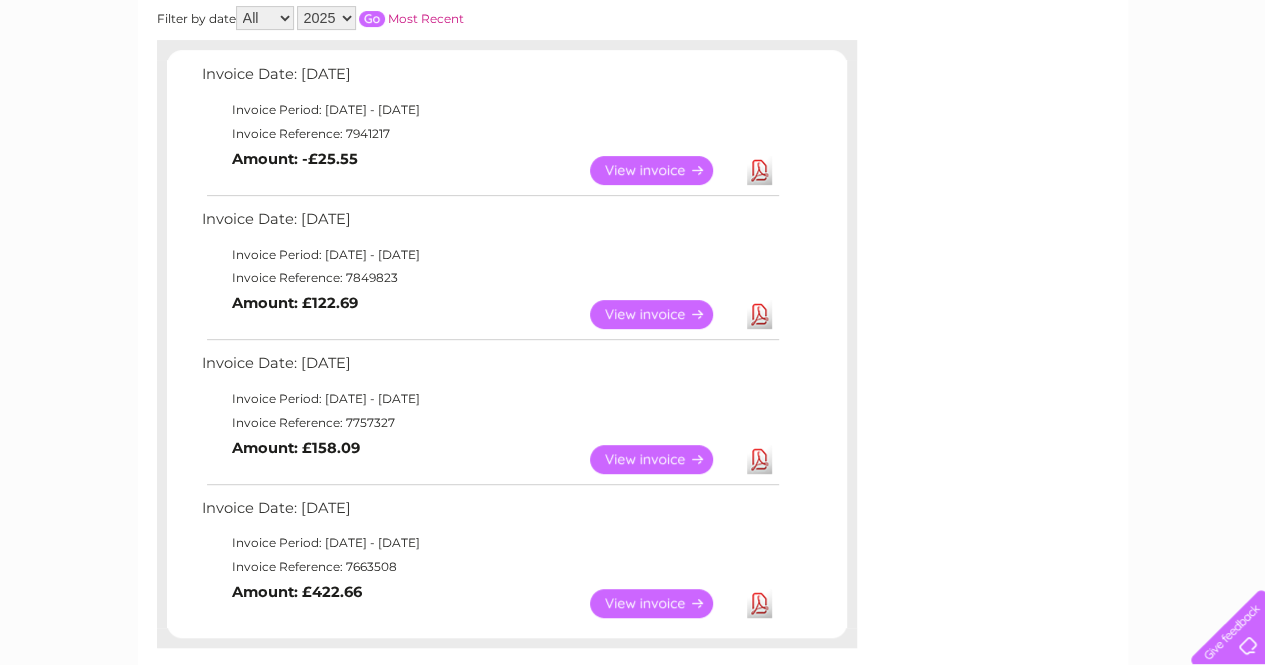 click on "View" at bounding box center [663, 170] 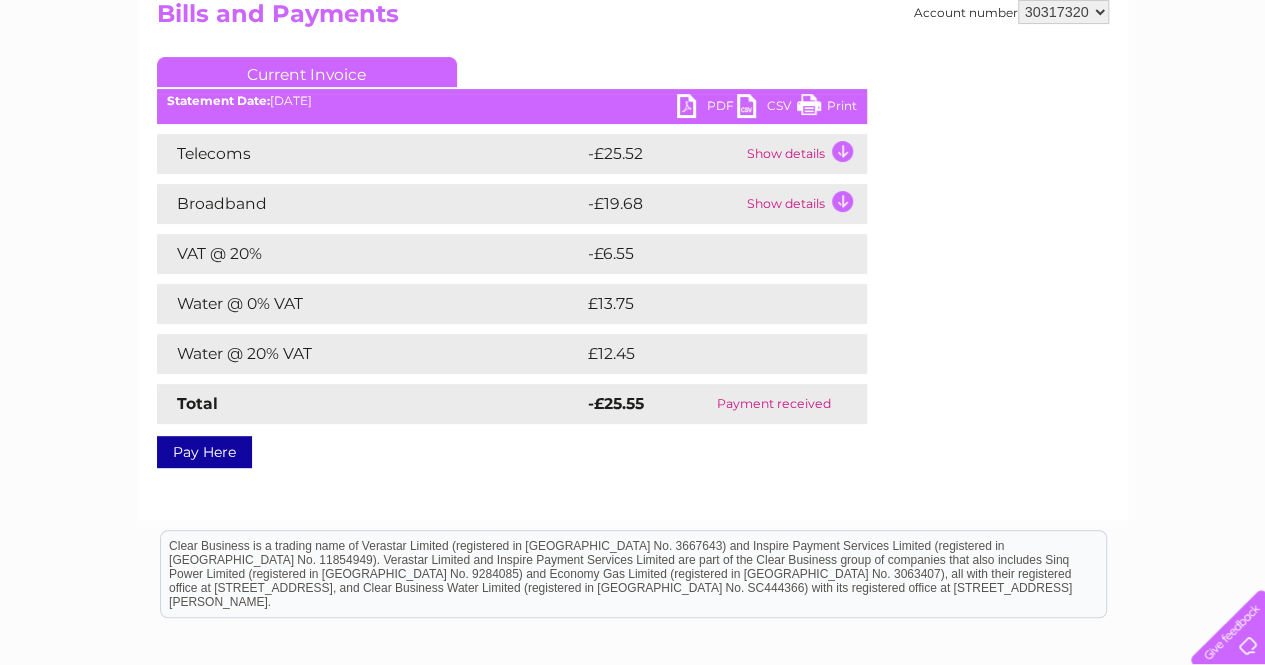 scroll, scrollTop: 230, scrollLeft: 0, axis: vertical 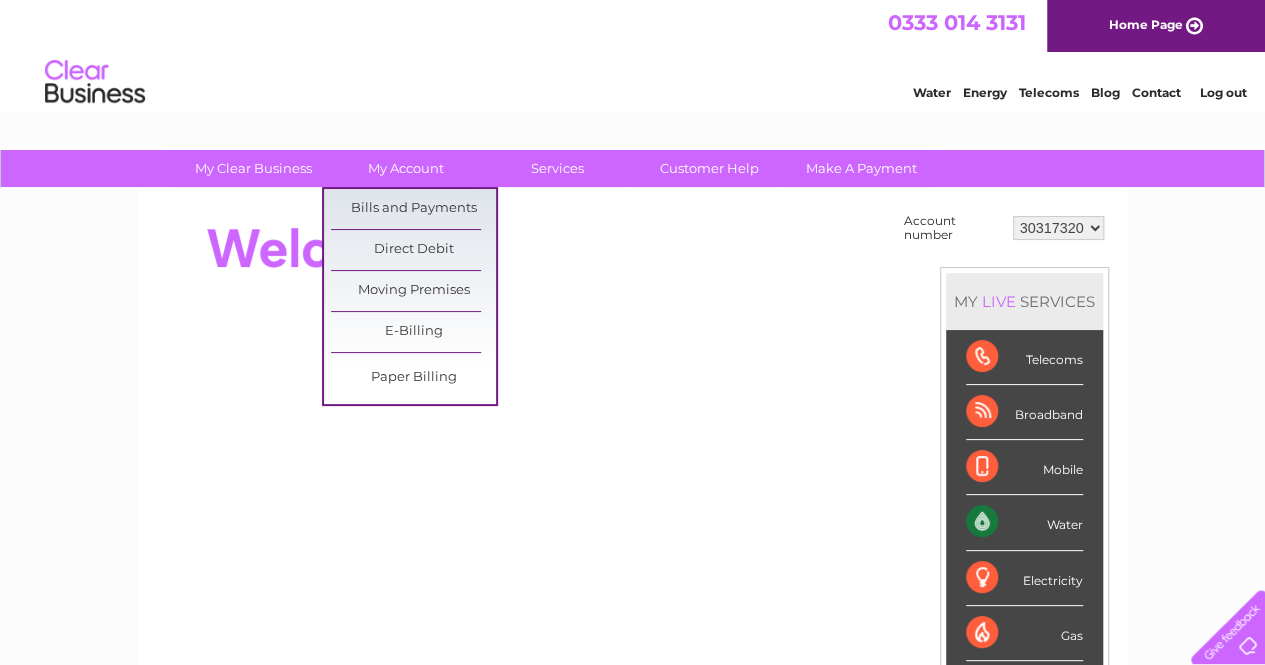 click on "Bills and Payments" at bounding box center (413, 209) 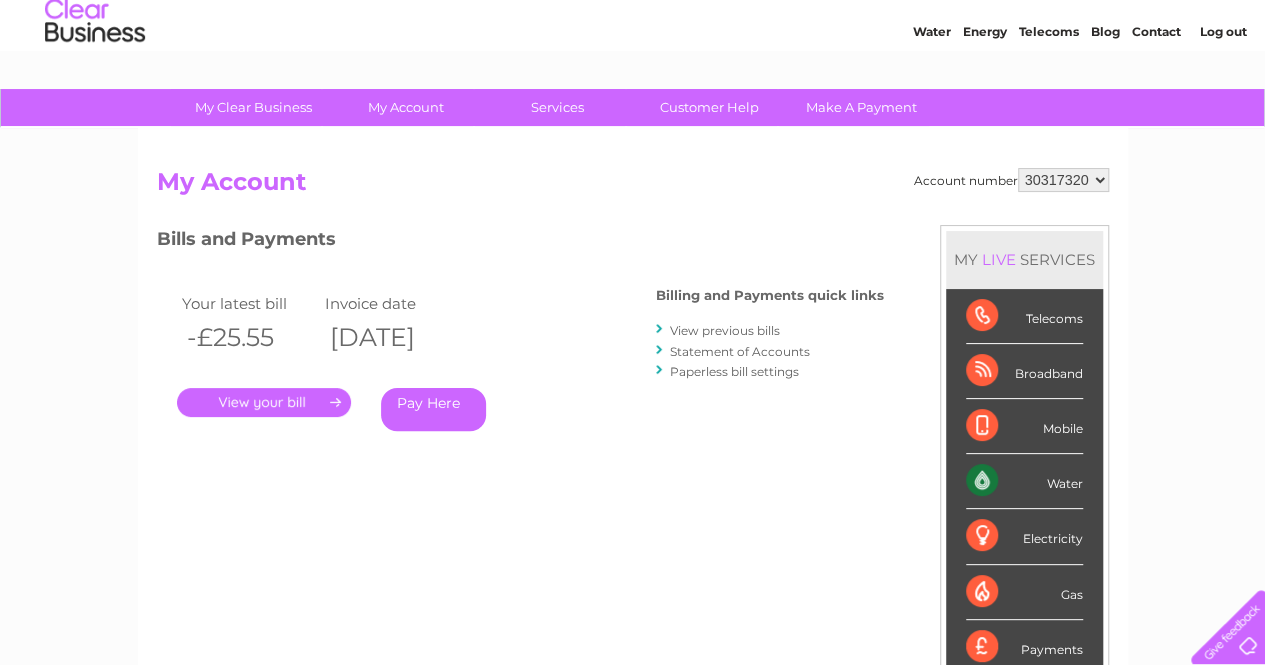 scroll, scrollTop: 62, scrollLeft: 0, axis: vertical 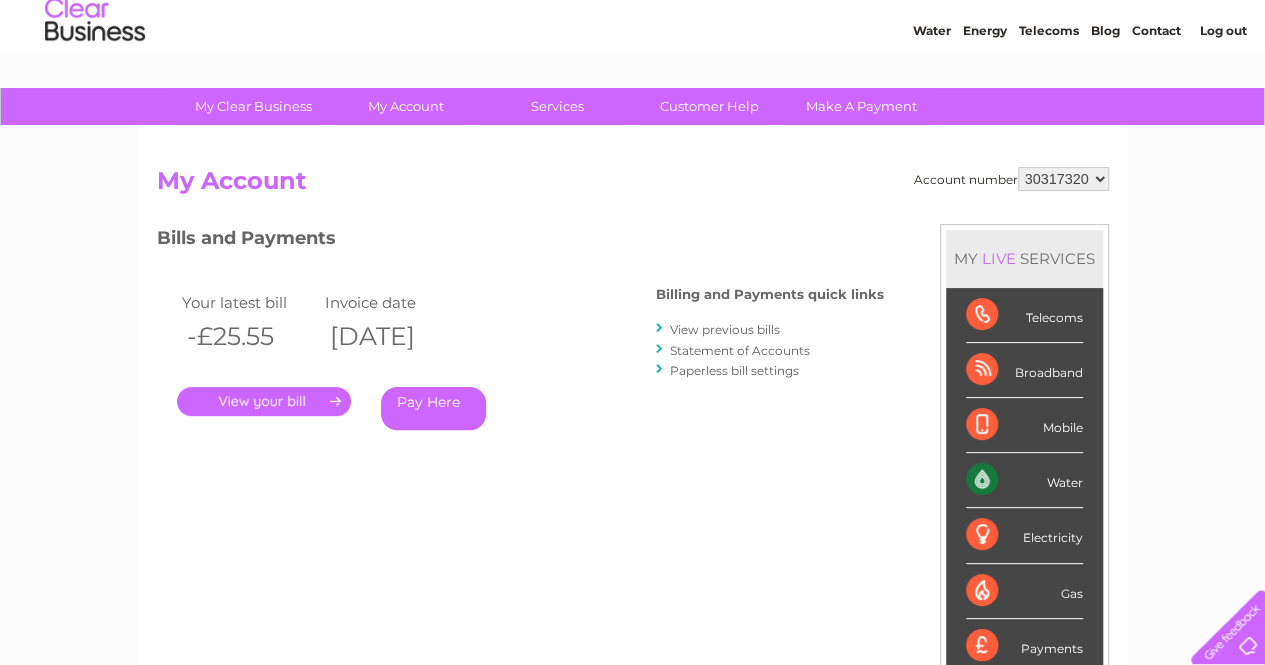 click on "." at bounding box center (264, 401) 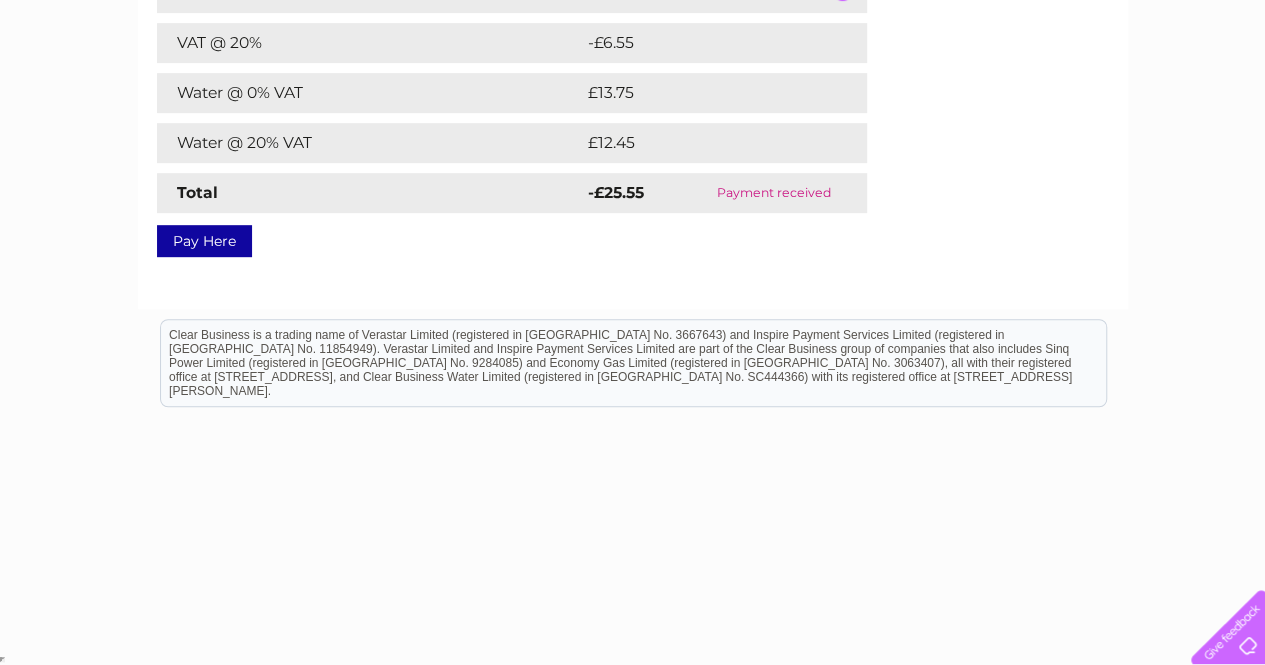 scroll, scrollTop: 0, scrollLeft: 0, axis: both 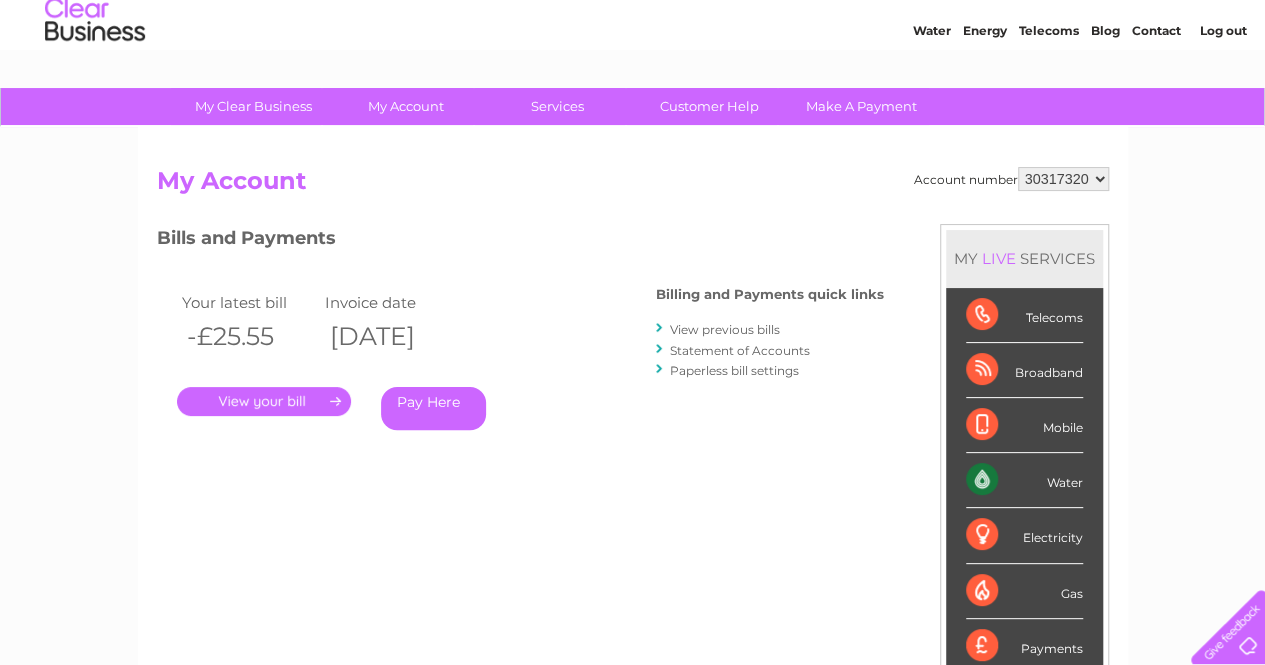 click on "View previous bills" at bounding box center [725, 329] 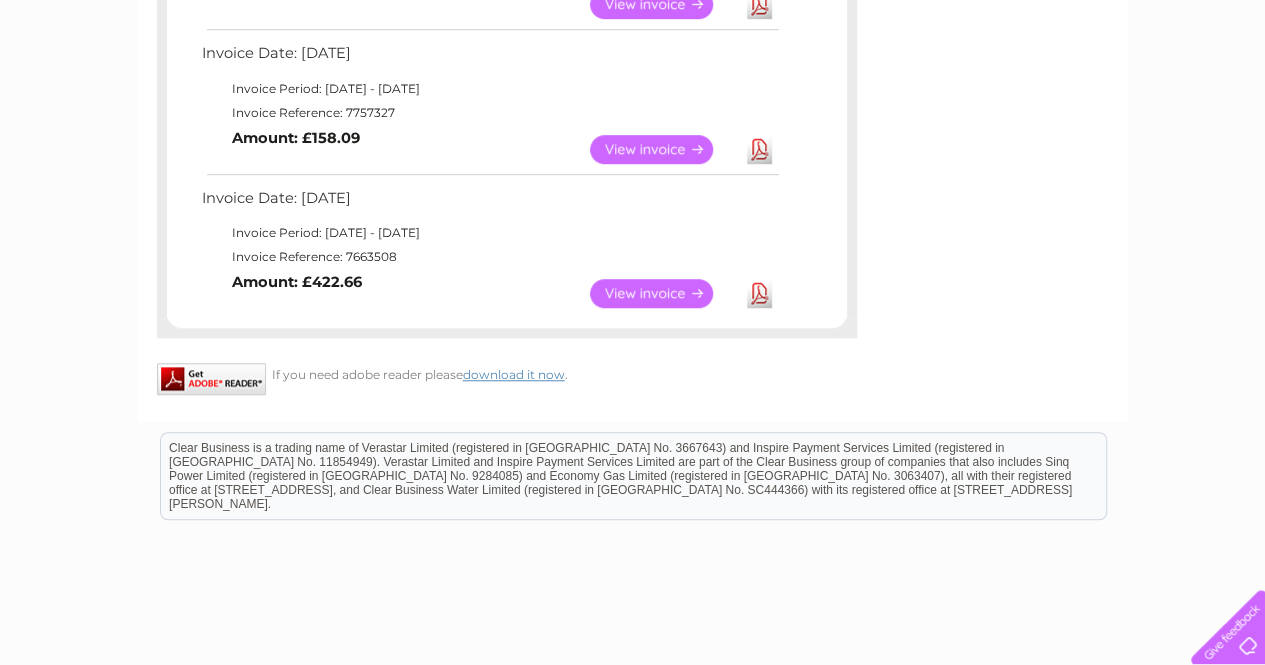 scroll, scrollTop: 619, scrollLeft: 0, axis: vertical 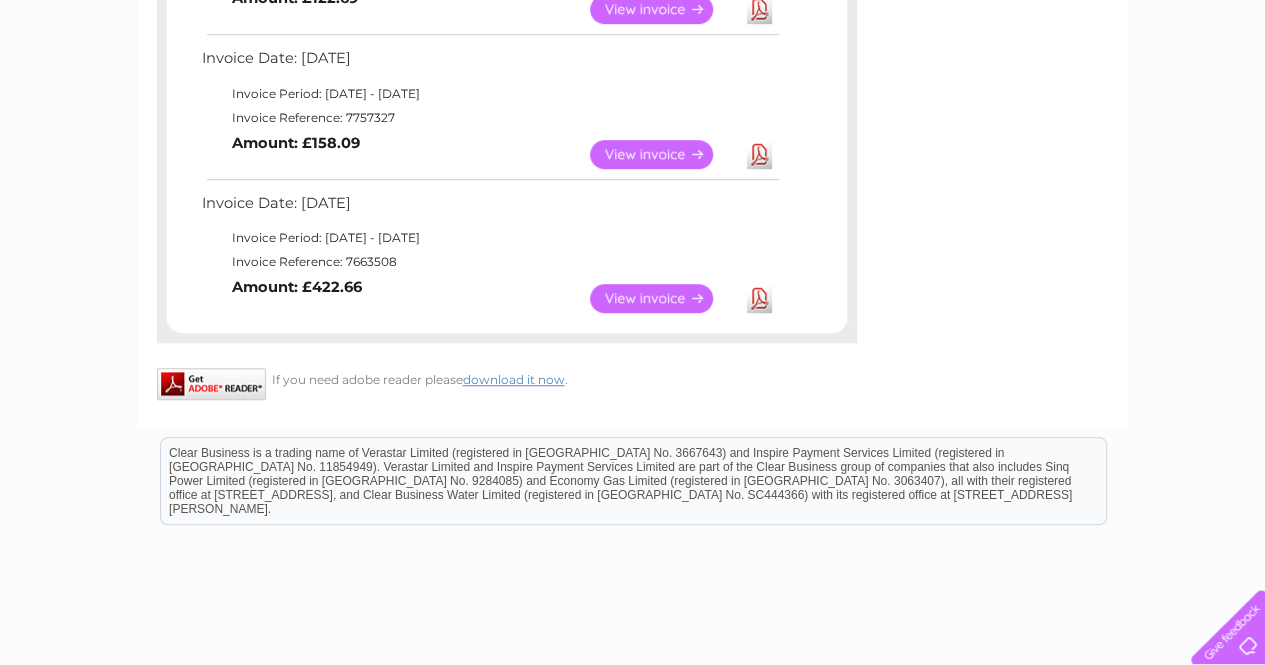 click on "View" at bounding box center [663, 298] 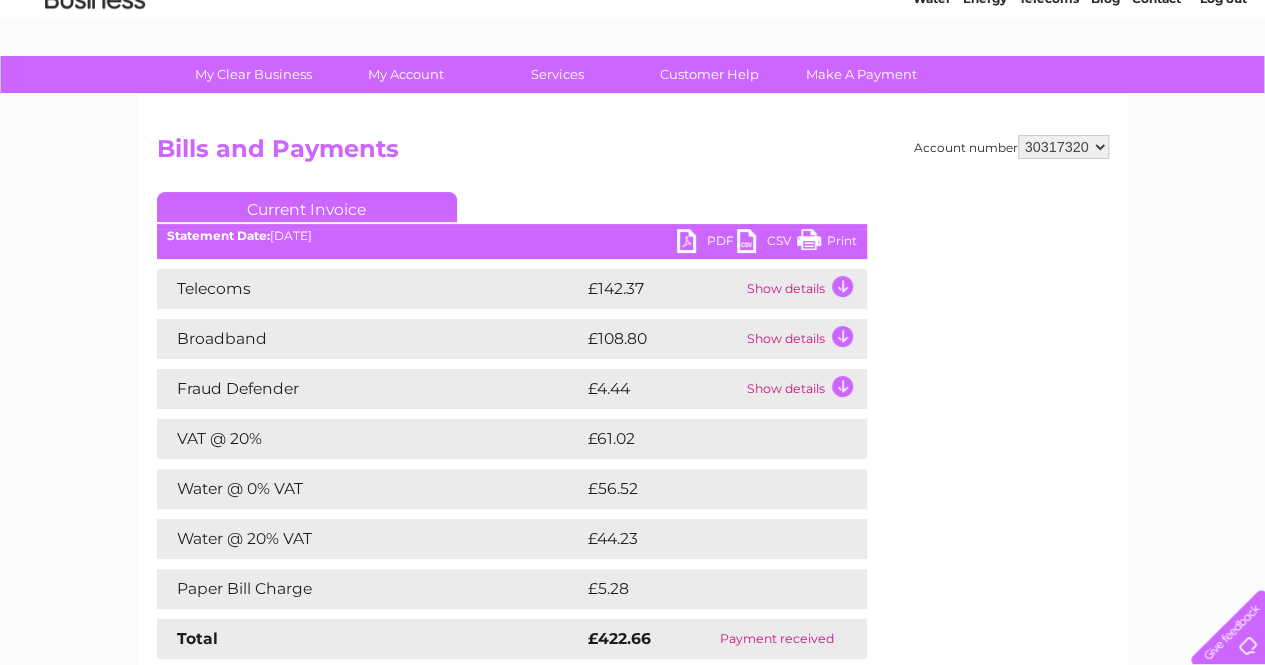 scroll, scrollTop: 95, scrollLeft: 0, axis: vertical 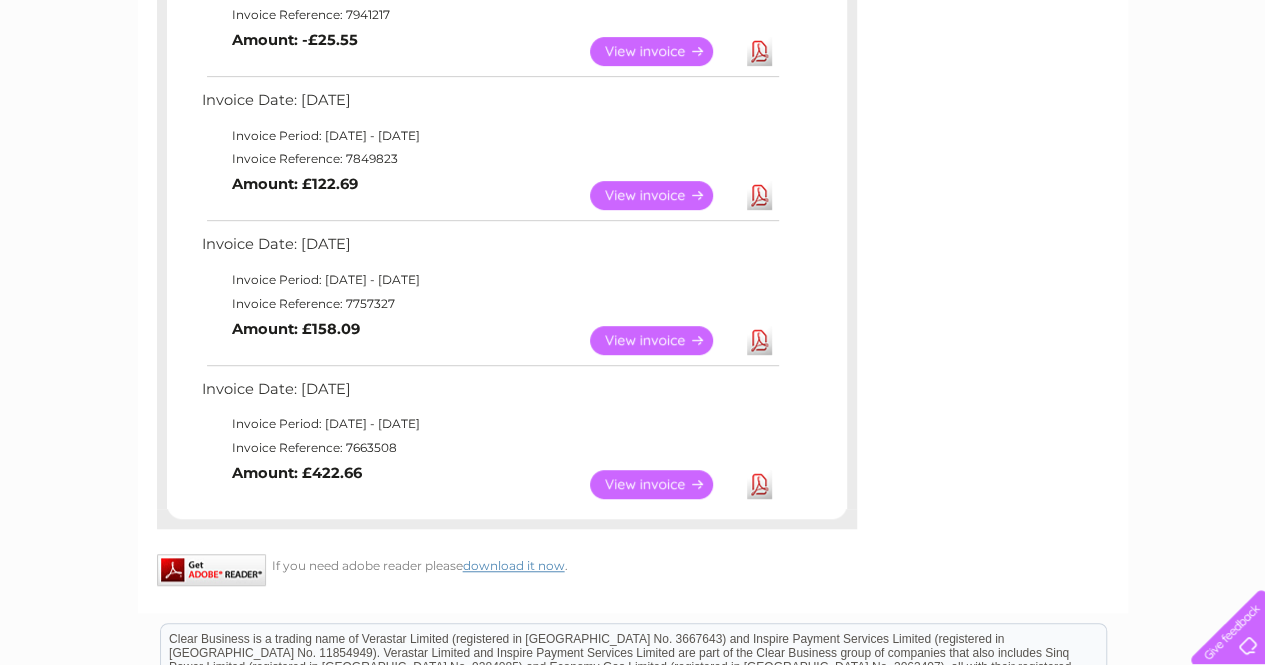 click on "Invoice Period: [DATE] -  [DATE]" at bounding box center [489, 424] 